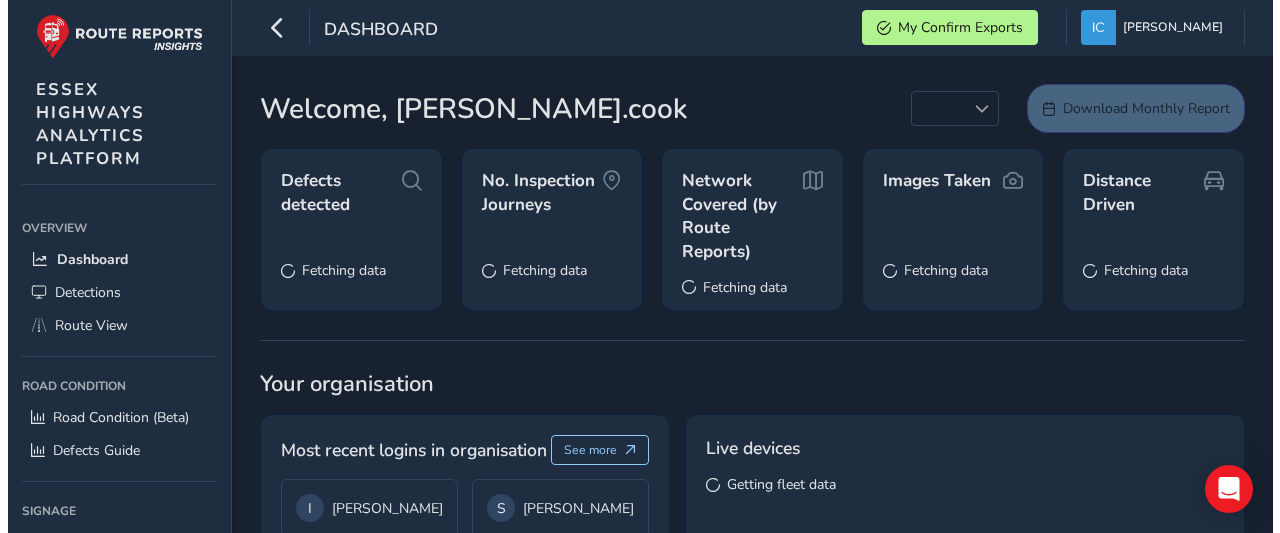 scroll, scrollTop: 0, scrollLeft: 0, axis: both 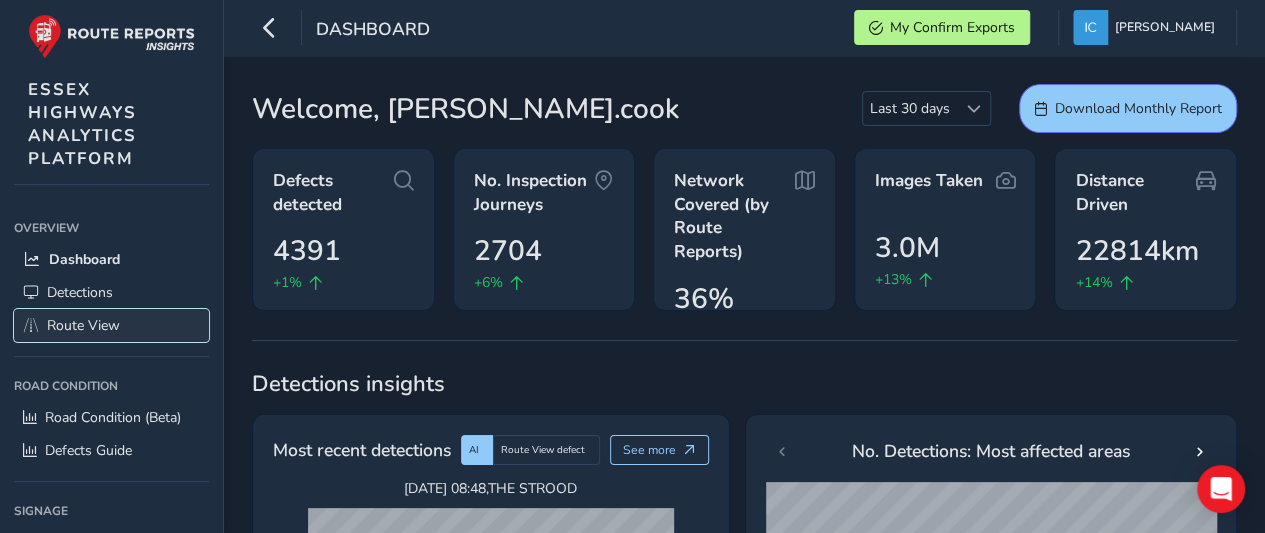 click on "Route View" at bounding box center (83, 325) 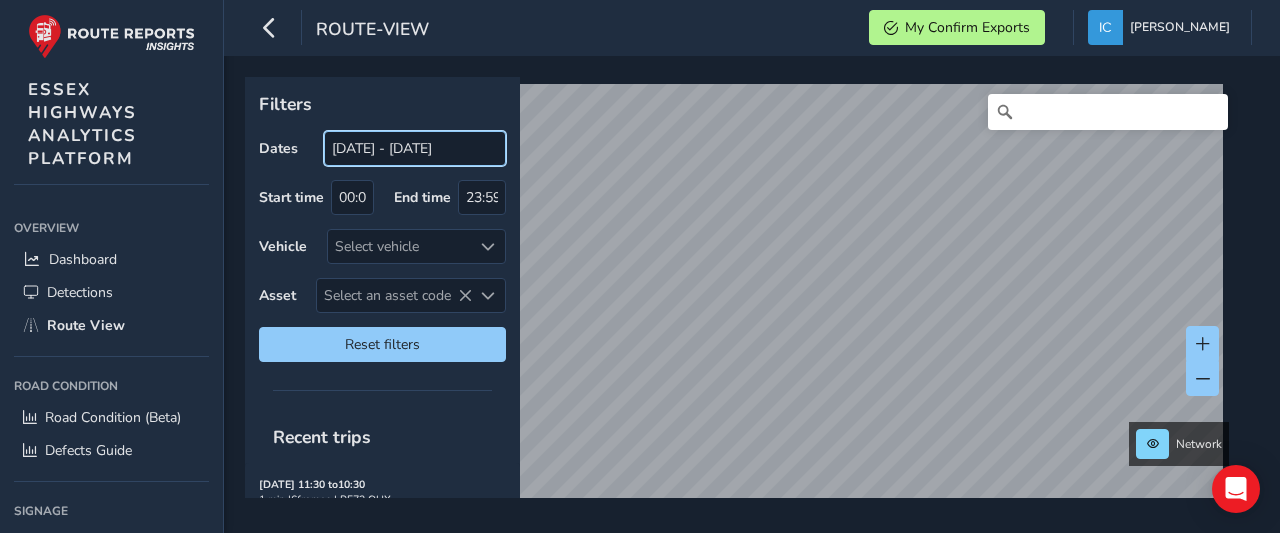 click on "[DATE] - [DATE]" at bounding box center [415, 148] 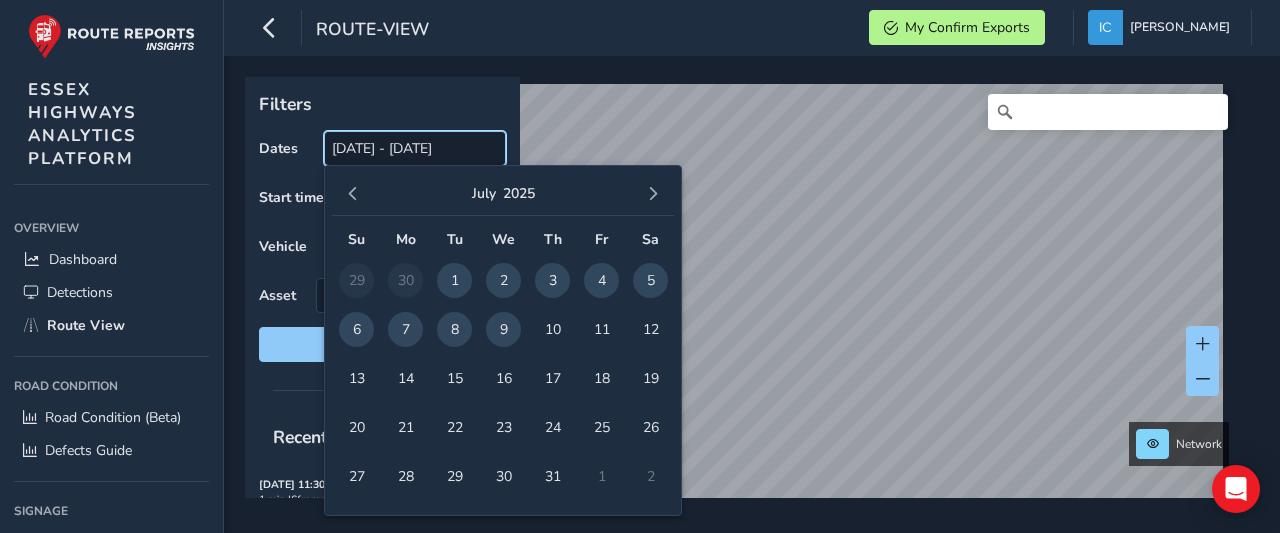 click on "[DATE] - [DATE]" at bounding box center (415, 148) 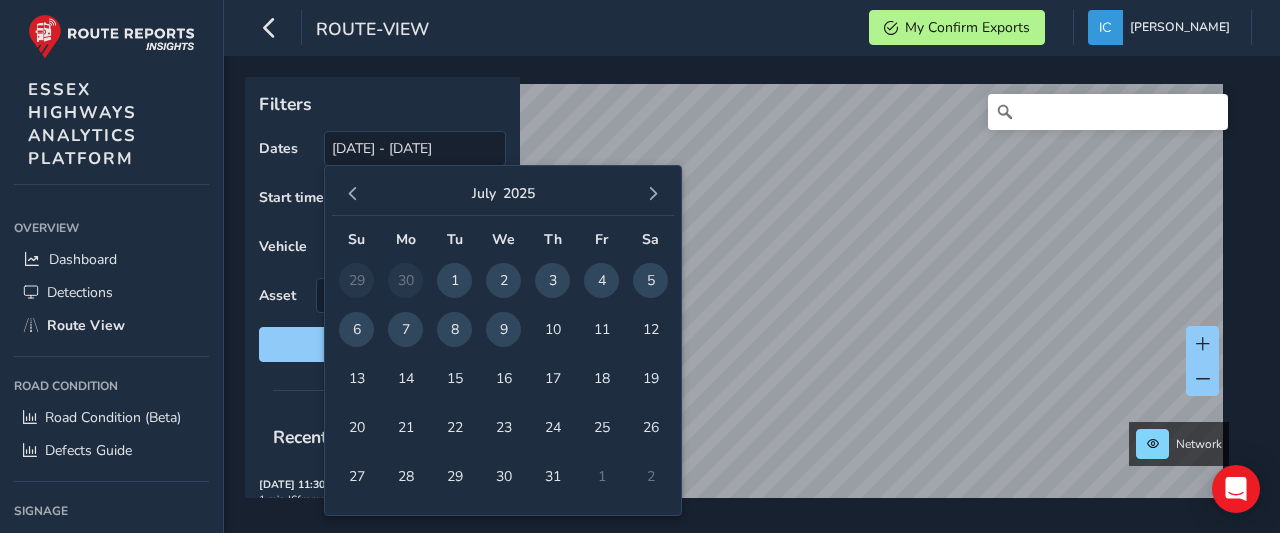click on "7" at bounding box center (405, 329) 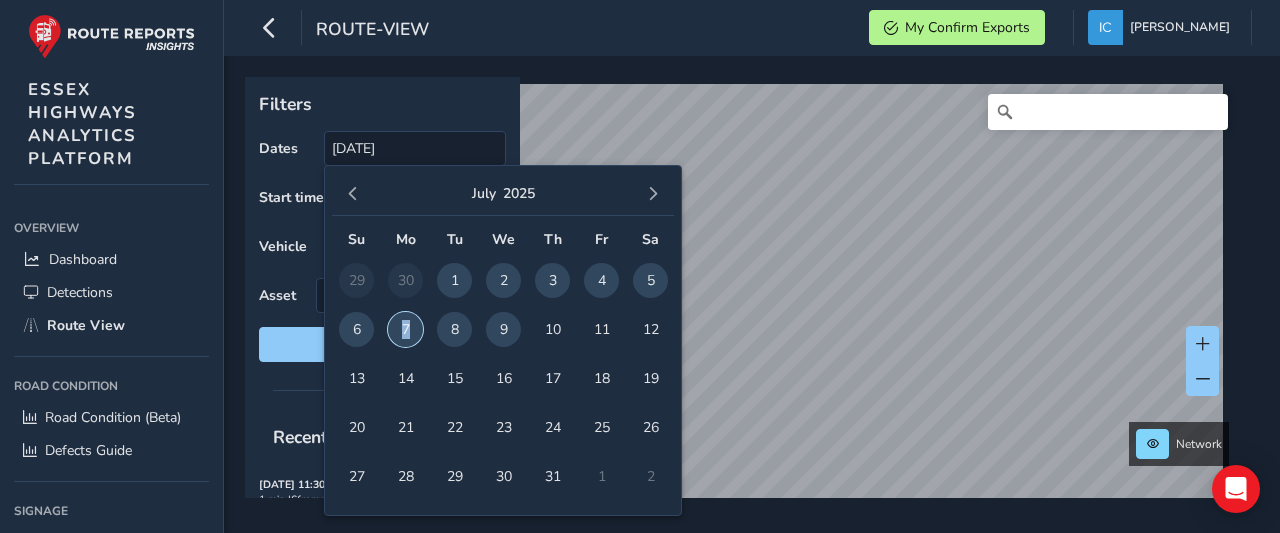 click on "7" at bounding box center [405, 329] 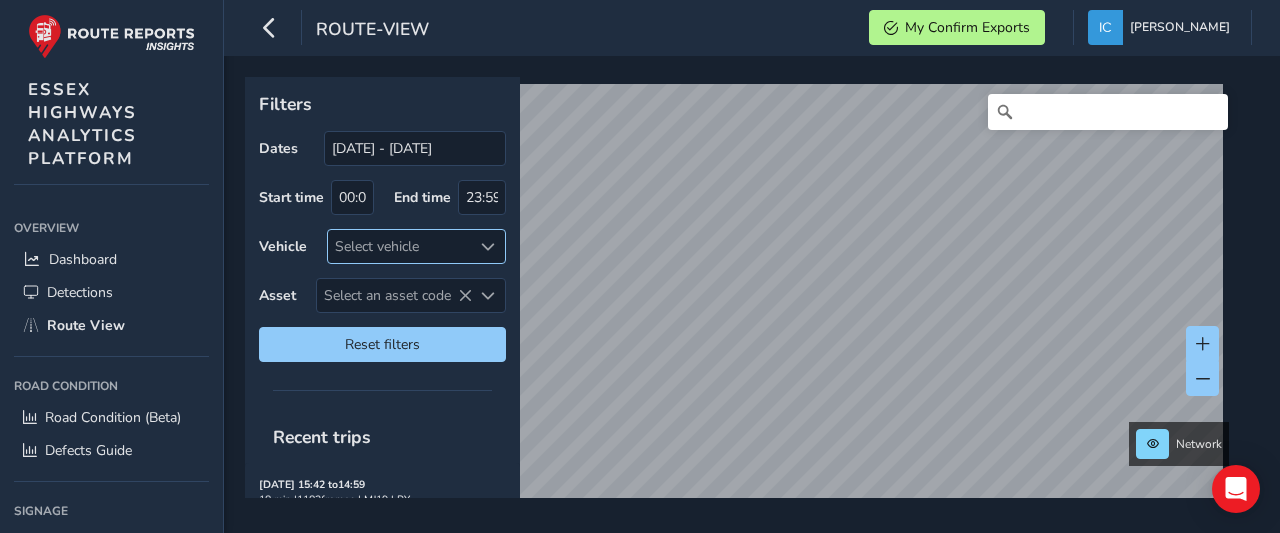 click on "Select vehicle" at bounding box center [400, 246] 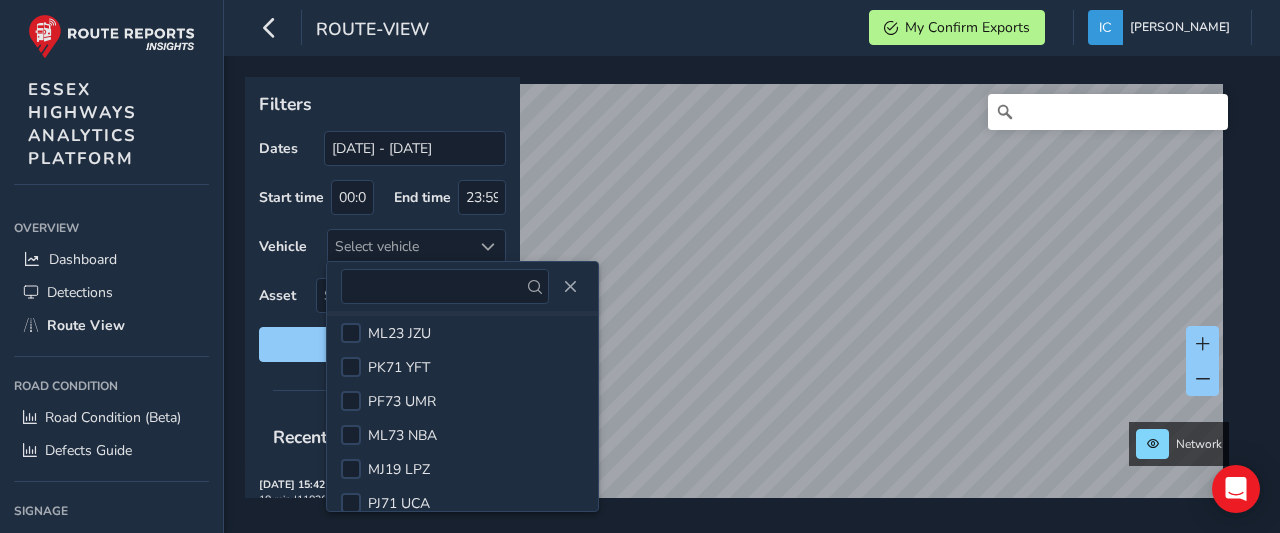 scroll, scrollTop: 200, scrollLeft: 0, axis: vertical 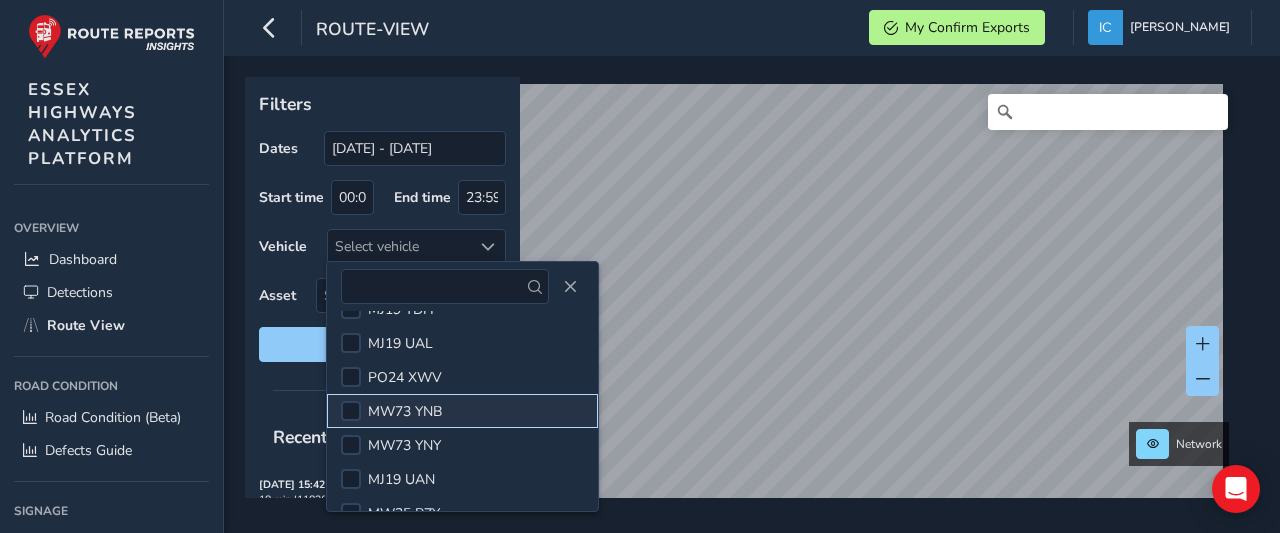 click on "MW73 YNB" at bounding box center [405, 411] 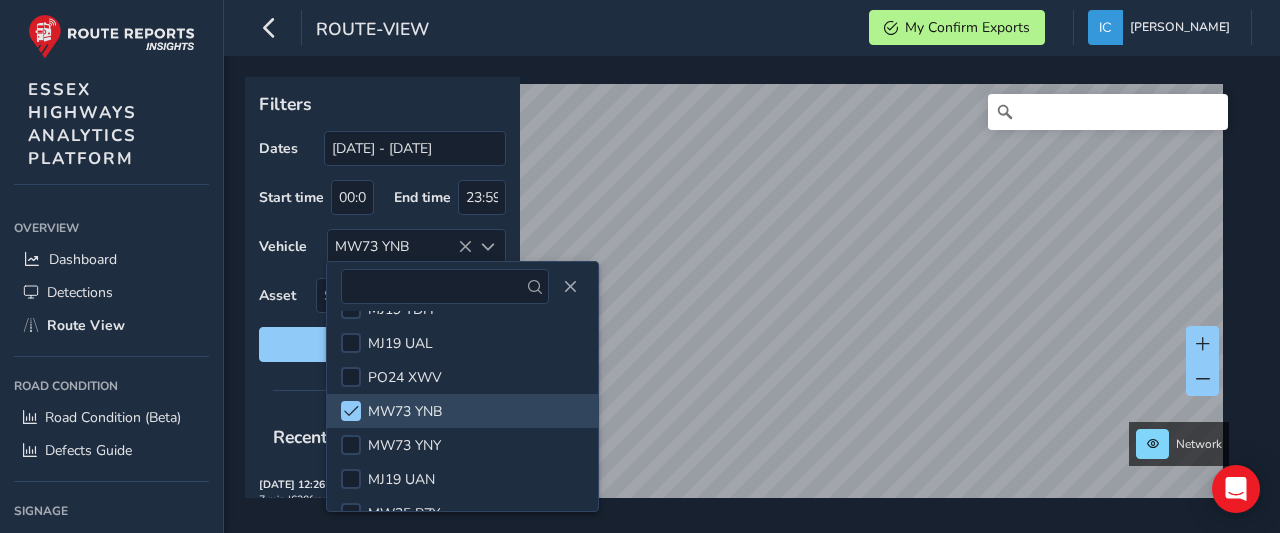 click on "Filters Dates [DATE] - [DATE] Start time 00:00 End time 23:59 Vehicle MW73 YNB Asset Select an asset code Select an asset code Reset filters Recent trips [DATE] 12:26   to  11:32 7   min |  630  frames    | MW73 YNB First asset: 3902526 [DATE] 08:49   to  10:24 156   min |  9745  frames    | MW73 YNB First asset: 8903223       Network" at bounding box center (752, 294) 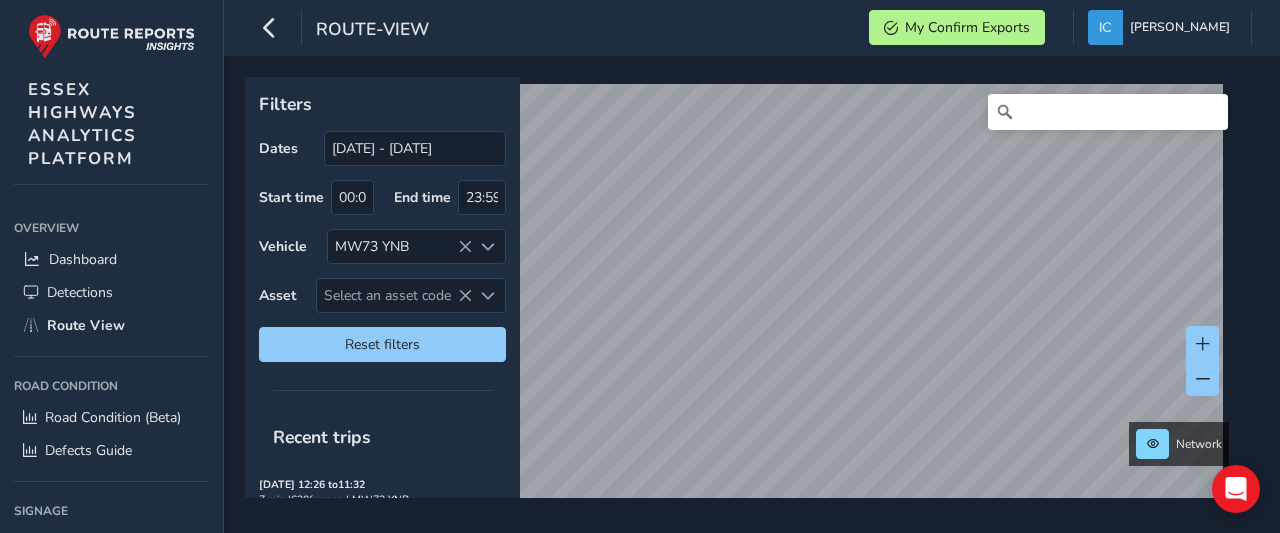 click on "route-view My Confirm Exports [PERSON_NAME] Colour Scheme: Dark Dim Light Logout Filters Dates [DATE] - [DATE] Start time 00:00 End time 23:59 Vehicle MW73 YNB Asset Select an asset code Select an asset code Reset filters Recent trips [DATE] 12:26   to  11:32 7   min |  630  frames    | MW73 YNB First asset: 3902526 [DATE] 08:49   to  10:24 156   min |  9745  frames    | MW73 YNB First asset: 8903223       Network ESSEX HIGHWAYS ANALYTICS PLATFORM Overview Overview Dashboard Detections Route View Road Condition Road Condition Road Condition (Beta) Defects Guide Signage Signage Signs System System Users Help" at bounding box center (640, 266) 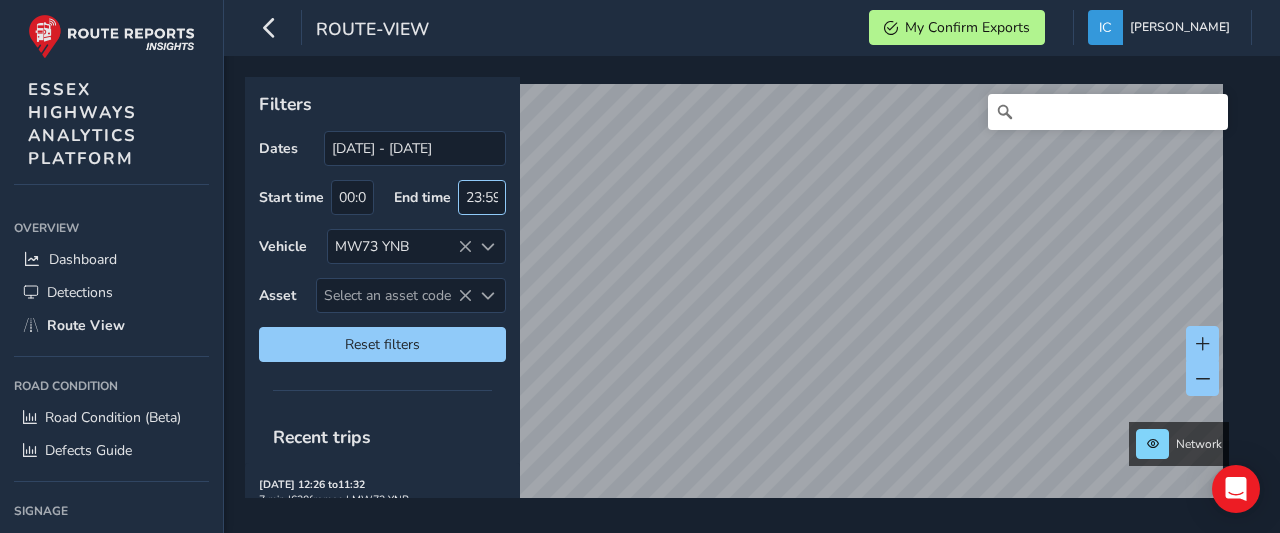click on "Filters Dates [DATE] - [DATE] Start time 00:00 End time 23:59 Vehicle MW73 YNB Asset Select an asset code Select an asset code Reset filters Recent trips [DATE] 12:26   to  11:32 7   min |  630  frames    | MW73 YNB First asset: 3902526 [DATE] 08:49   to  10:24 156   min |  9745  frames    | MW73 YNB First asset: 8903223       Network" at bounding box center (745, 287) 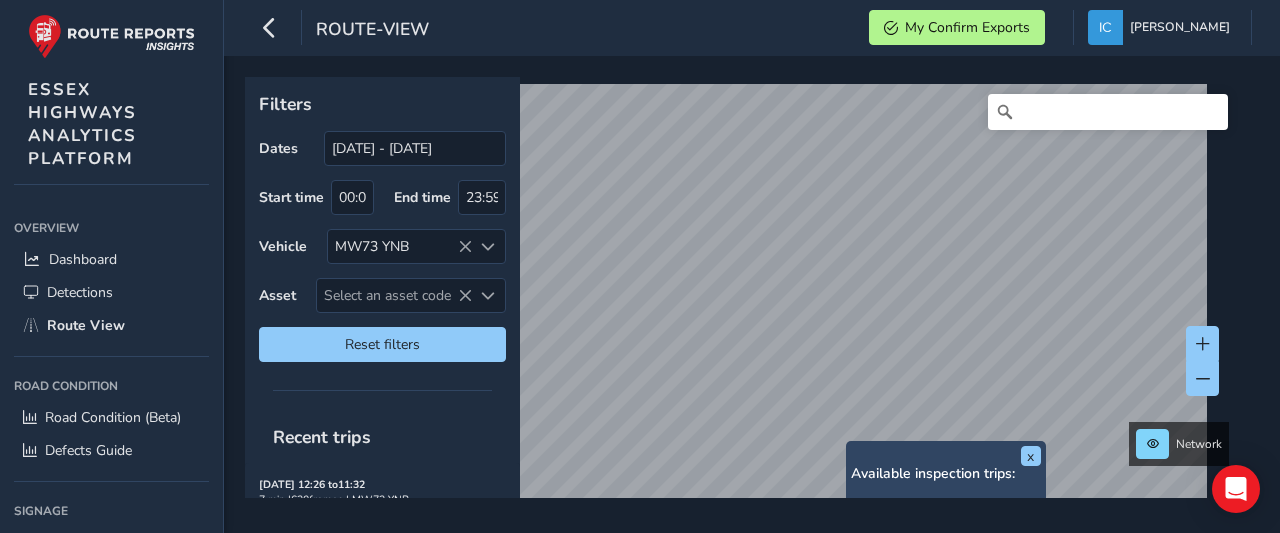 click on "x Available inspection trips: [GEOGRAPHIC_DATA][DATE] 10:29" at bounding box center [946, 480] 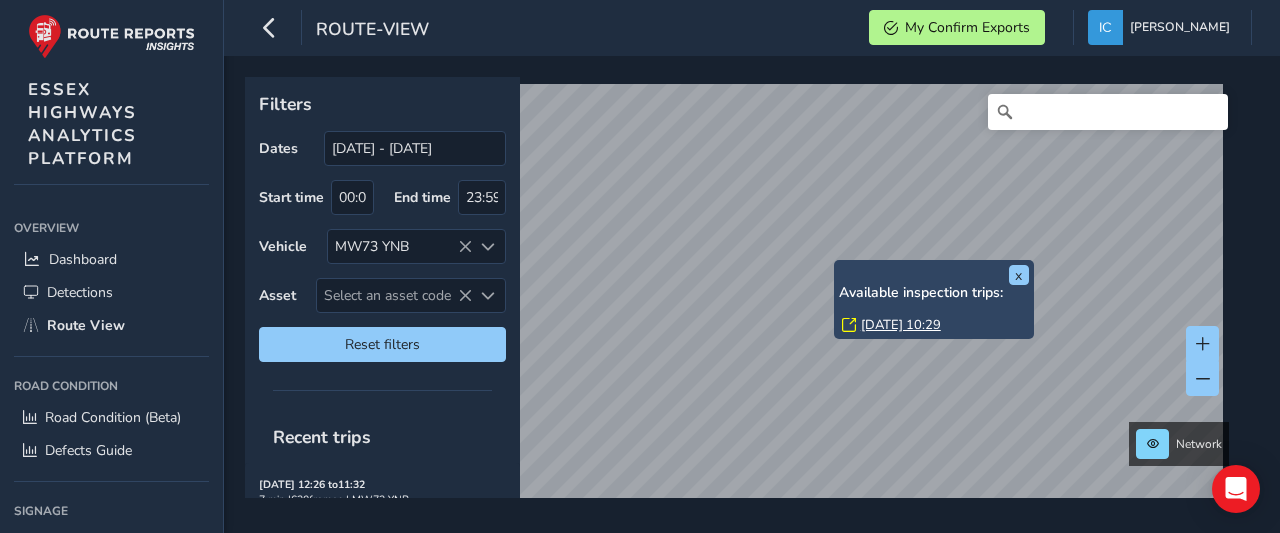 click on "[DATE] 10:29" at bounding box center [901, 325] 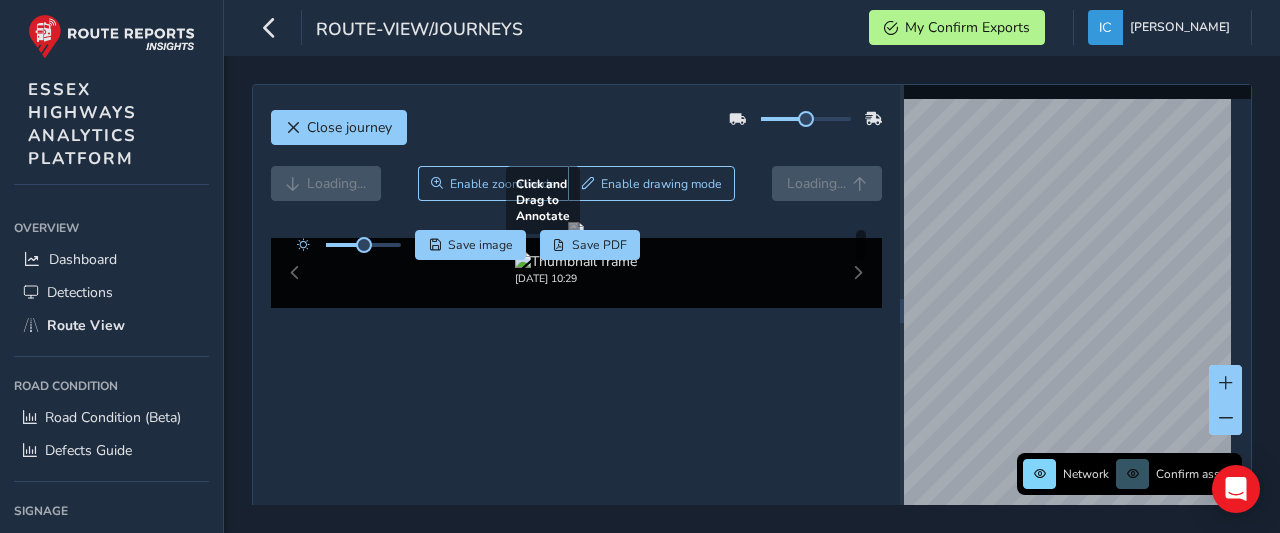 click at bounding box center (576, 230) 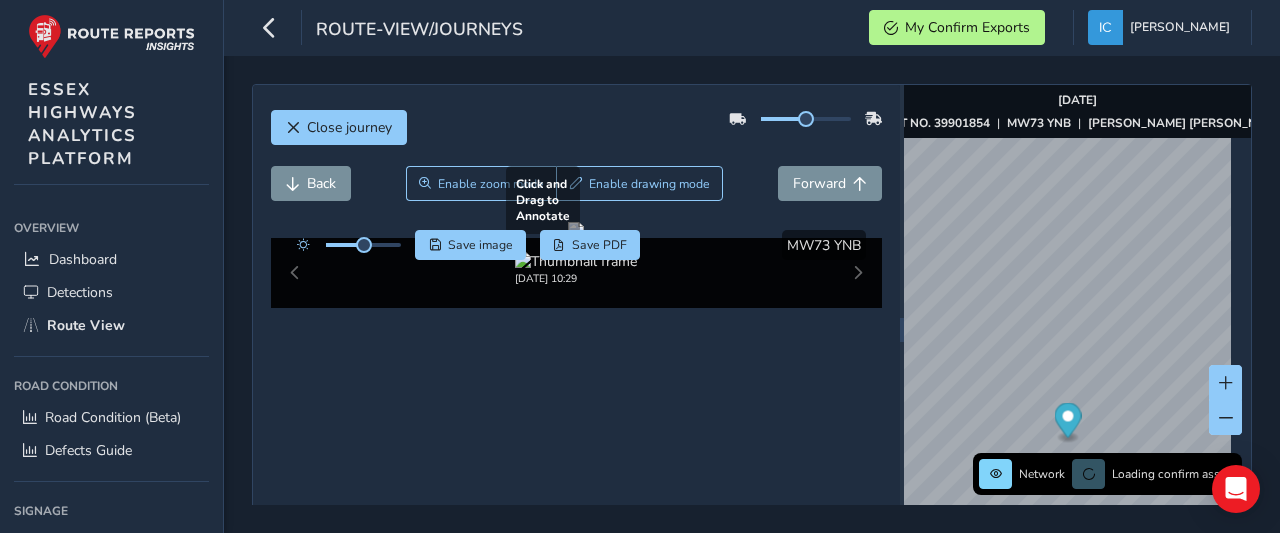 click at bounding box center [576, 230] 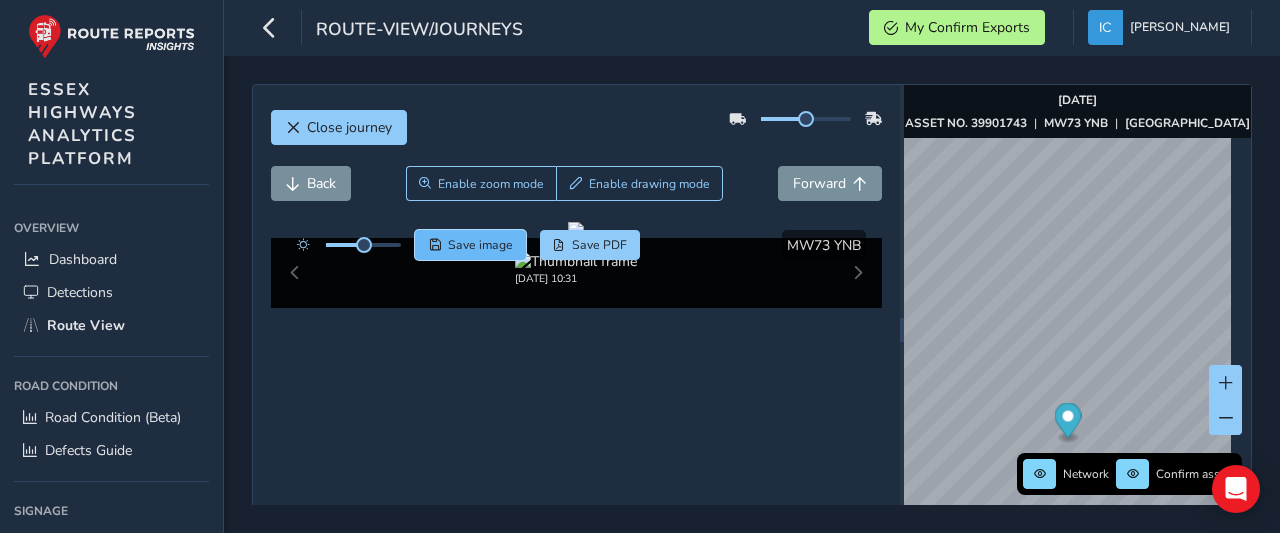 click on "Save image" at bounding box center (480, 245) 